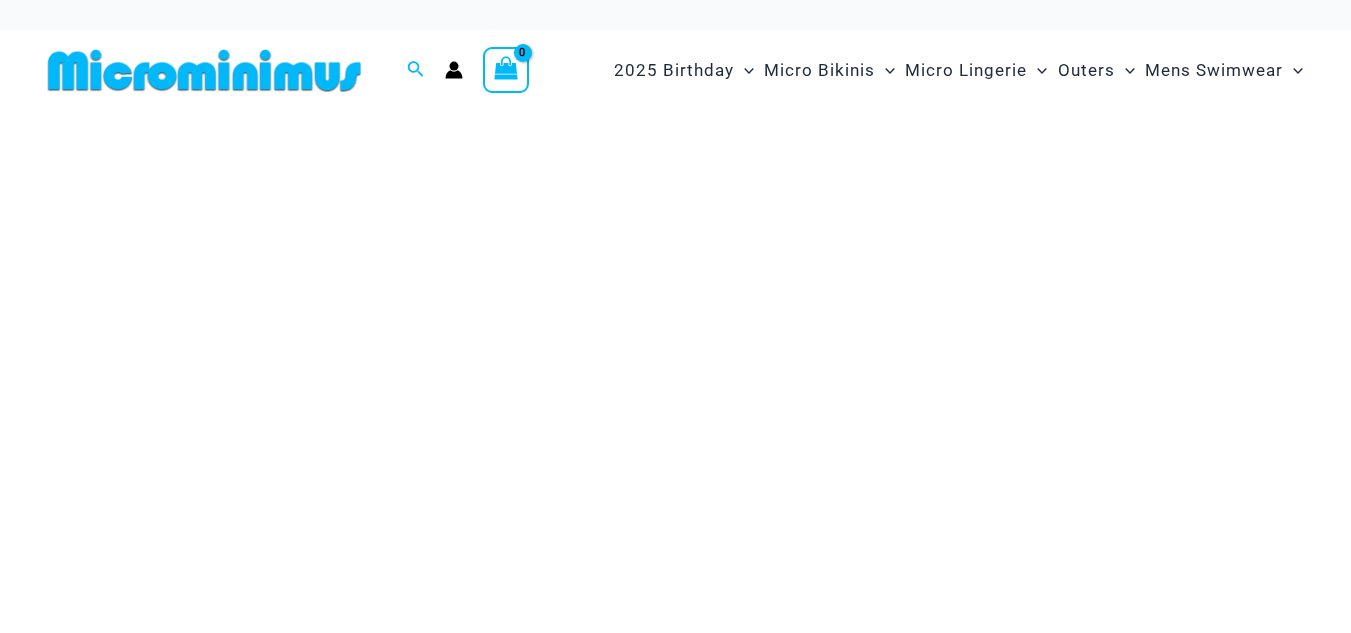 scroll, scrollTop: 0, scrollLeft: 0, axis: both 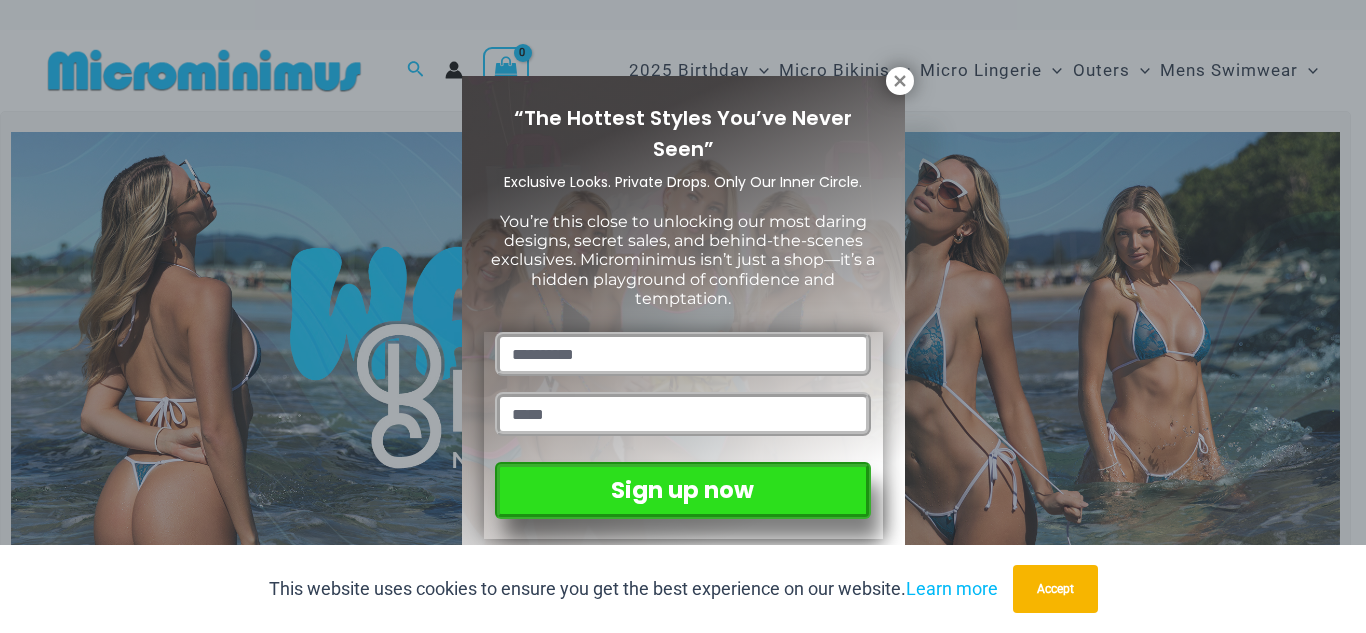 click on "“The Hottest Styles You’ve Never Seen” Exclusive Looks. Private Drops. Only Our Inner Circle. You’re this close to unlocking our most daring designs, secret sales, and behind-the-scenes exclusives. Microminimus isn’t just a shop—it’s a hidden playground of confidence and temptation. Sign up now" at bounding box center (683, 316) 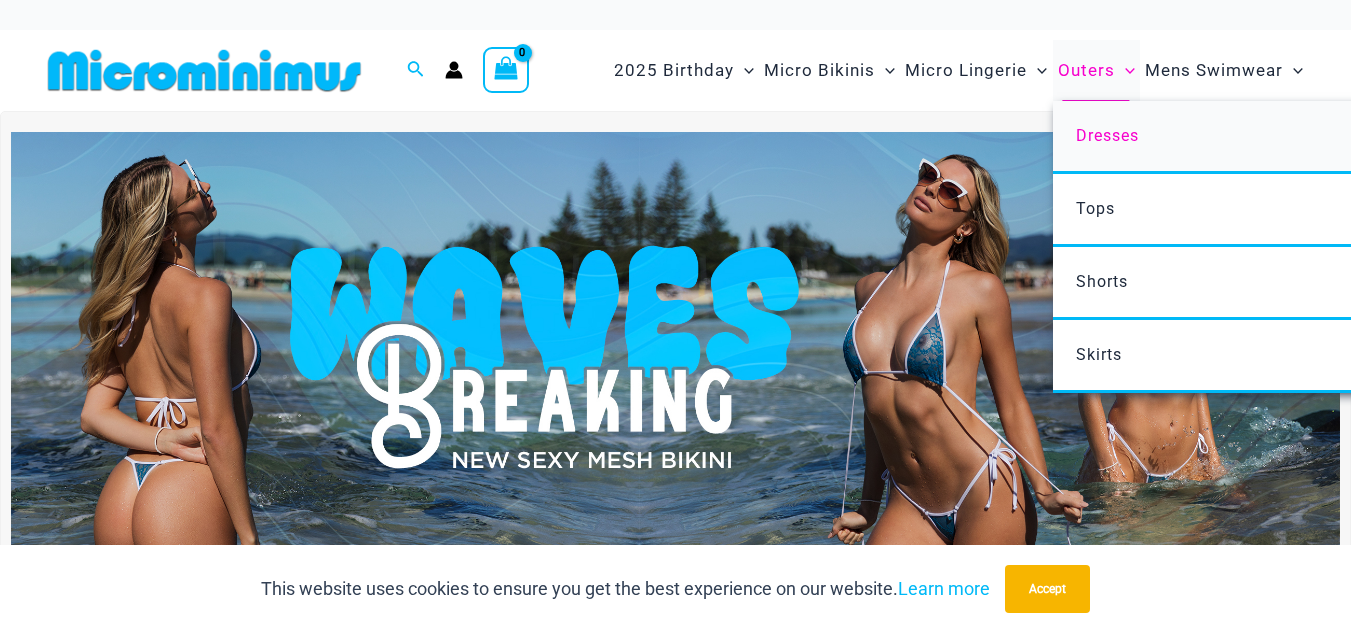 click on "Dresses" at bounding box center [1107, 135] 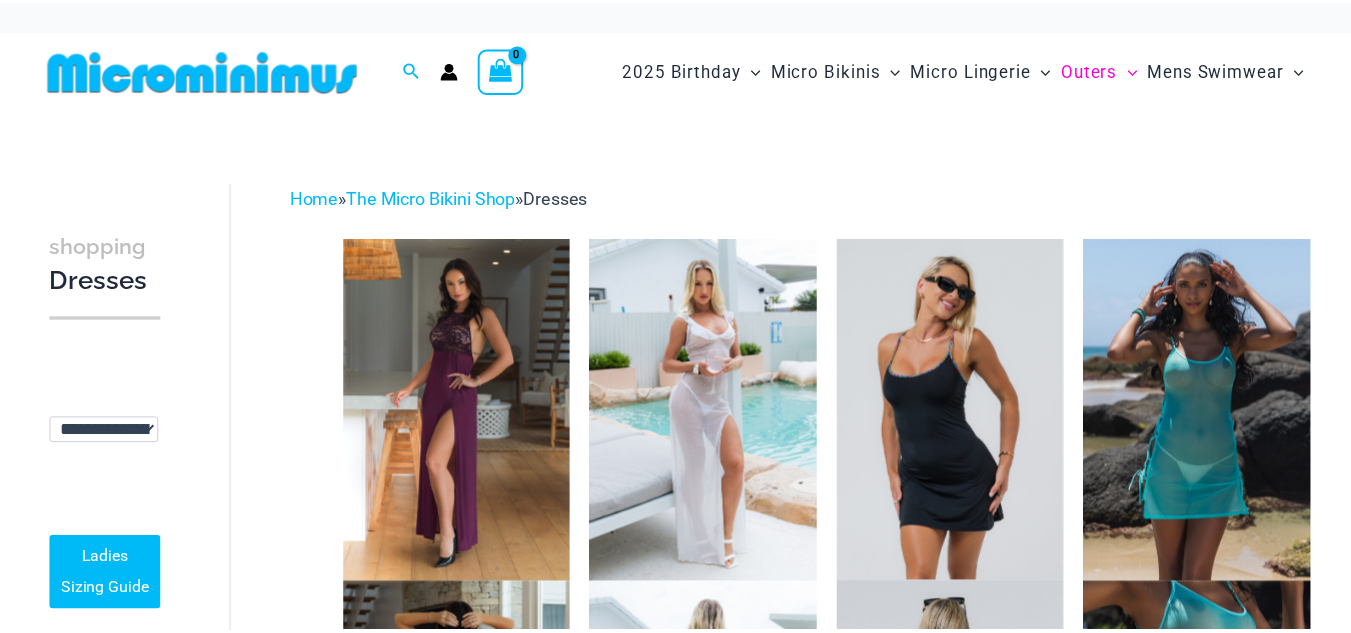 scroll, scrollTop: 0, scrollLeft: 0, axis: both 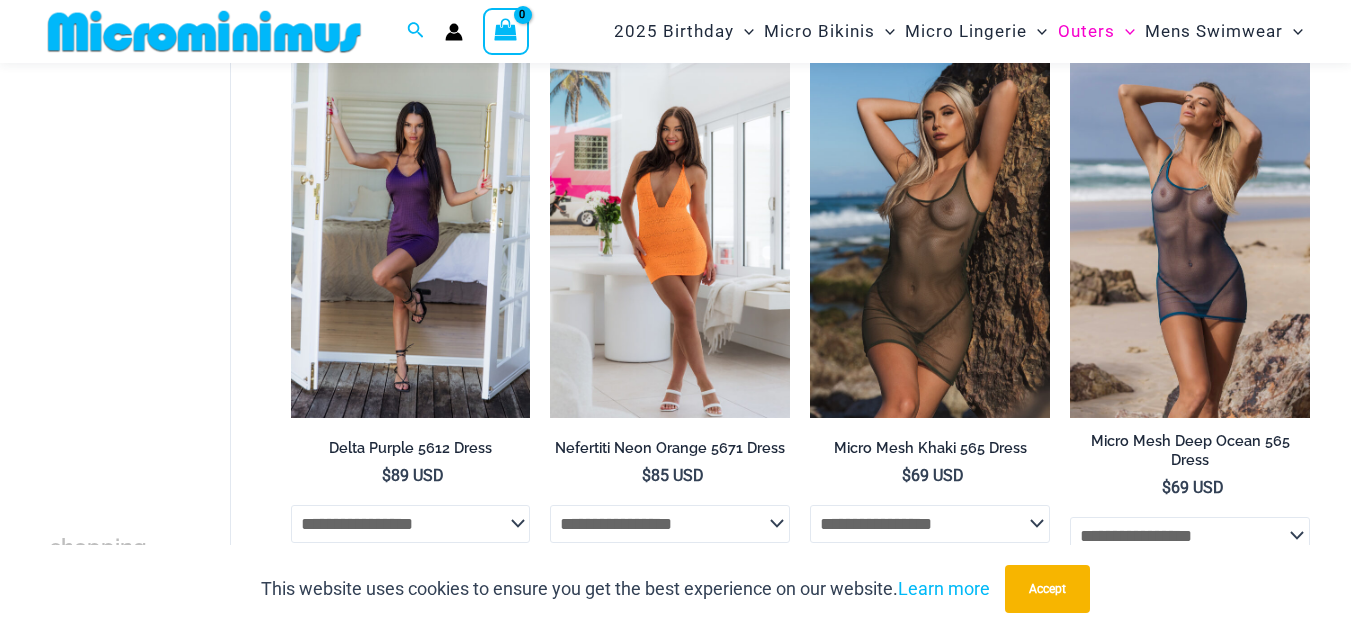 drag, startPoint x: 1357, startPoint y: 41, endPoint x: 1354, endPoint y: 256, distance: 215.02094 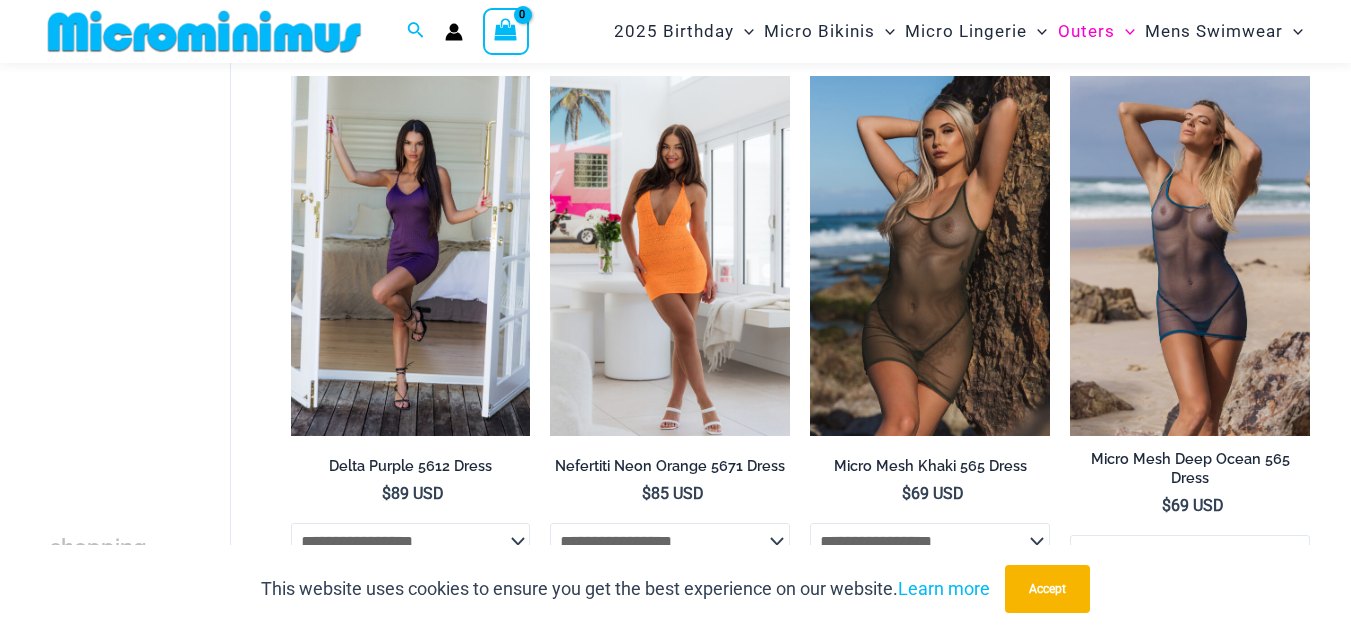 scroll, scrollTop: 1732, scrollLeft: 0, axis: vertical 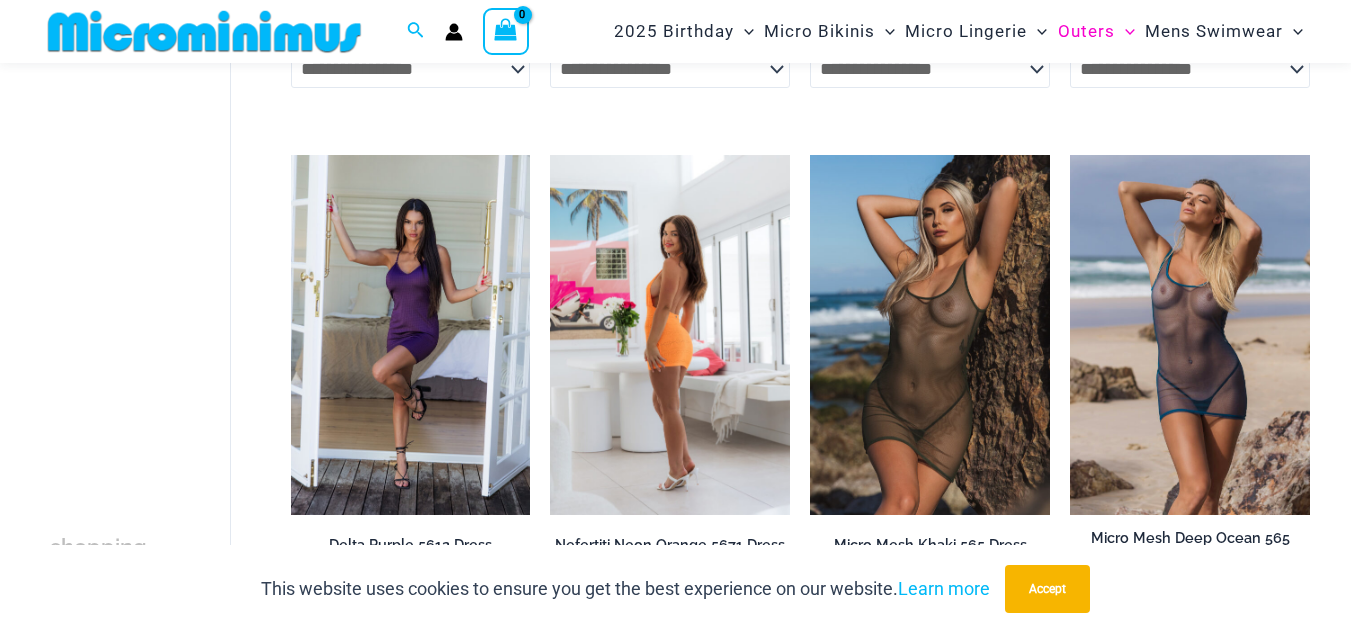 click at bounding box center (670, 335) 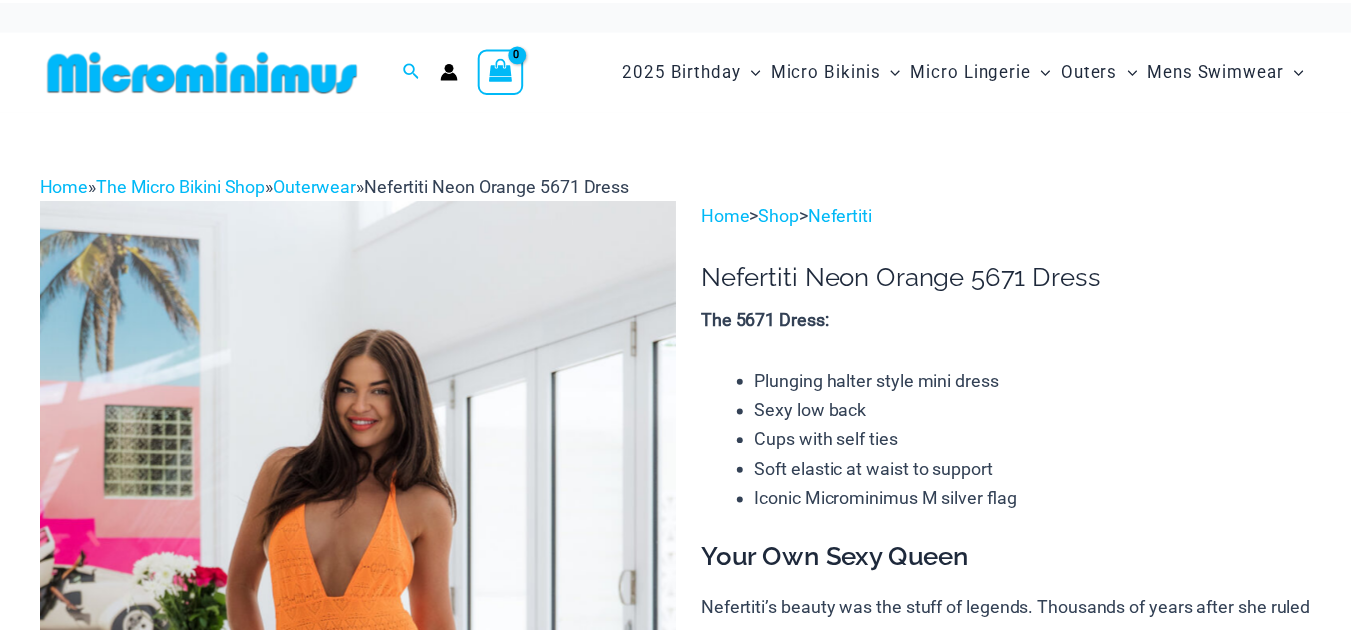 scroll, scrollTop: 0, scrollLeft: 0, axis: both 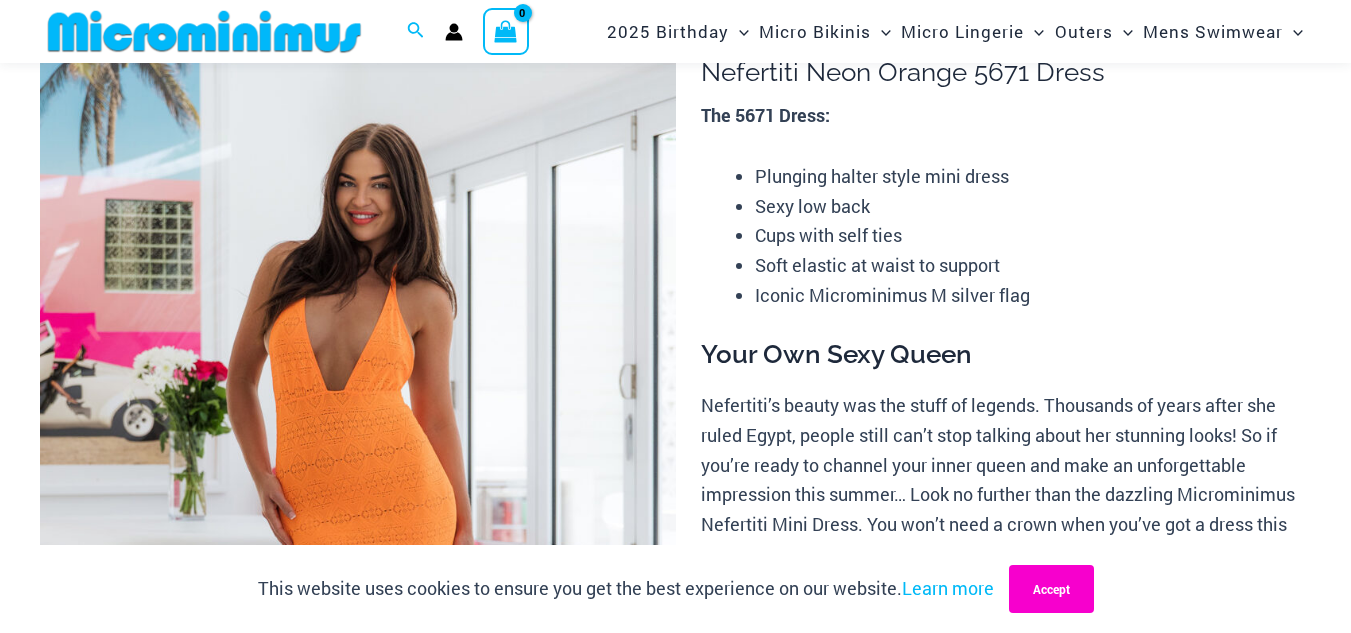 click on "Accept" at bounding box center [1051, 589] 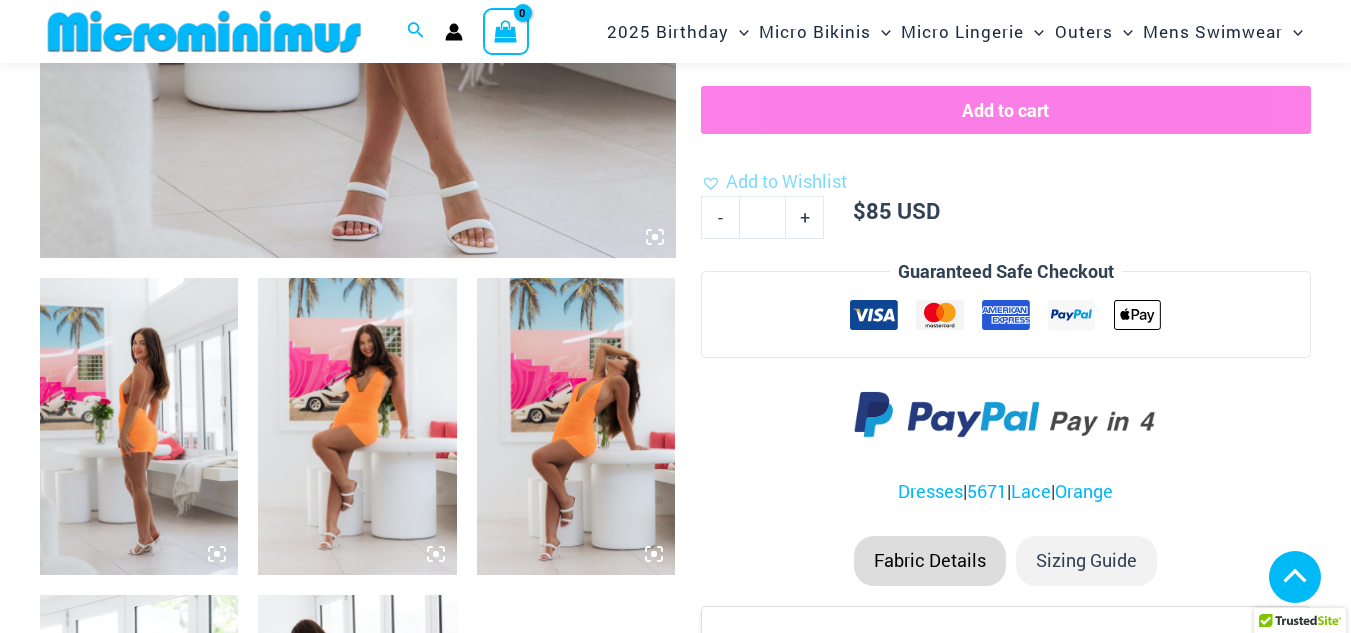 scroll, scrollTop: 964, scrollLeft: 0, axis: vertical 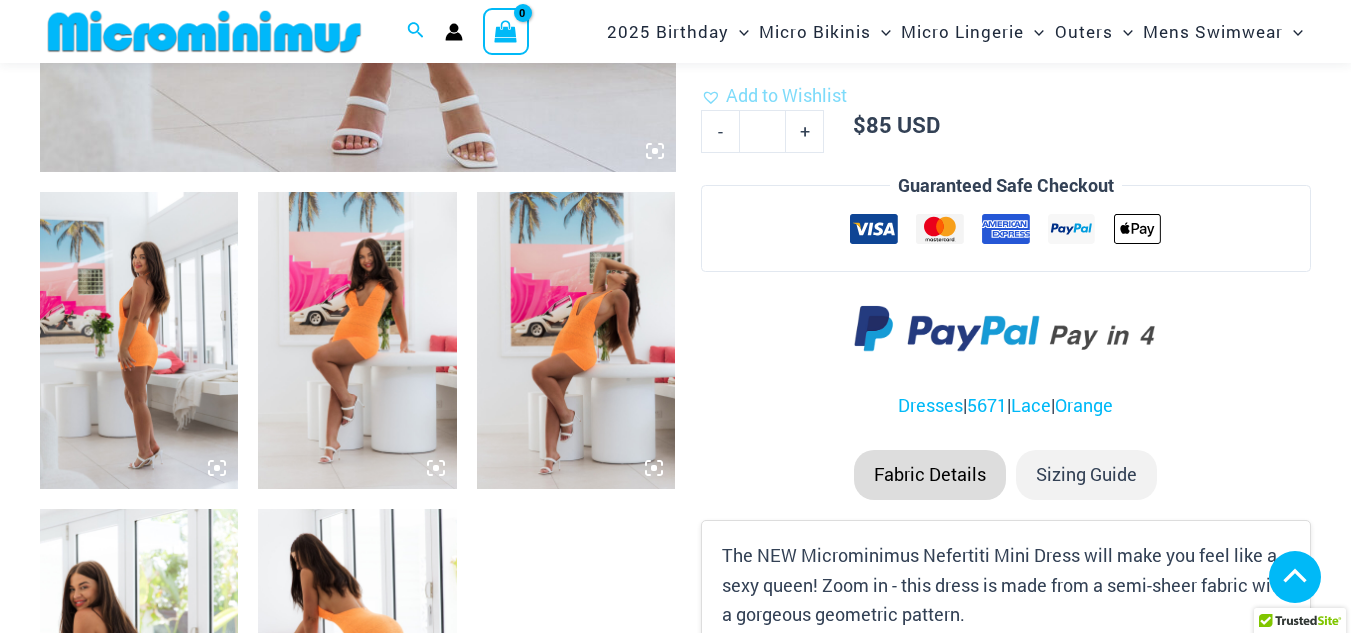 click at bounding box center (576, 341) 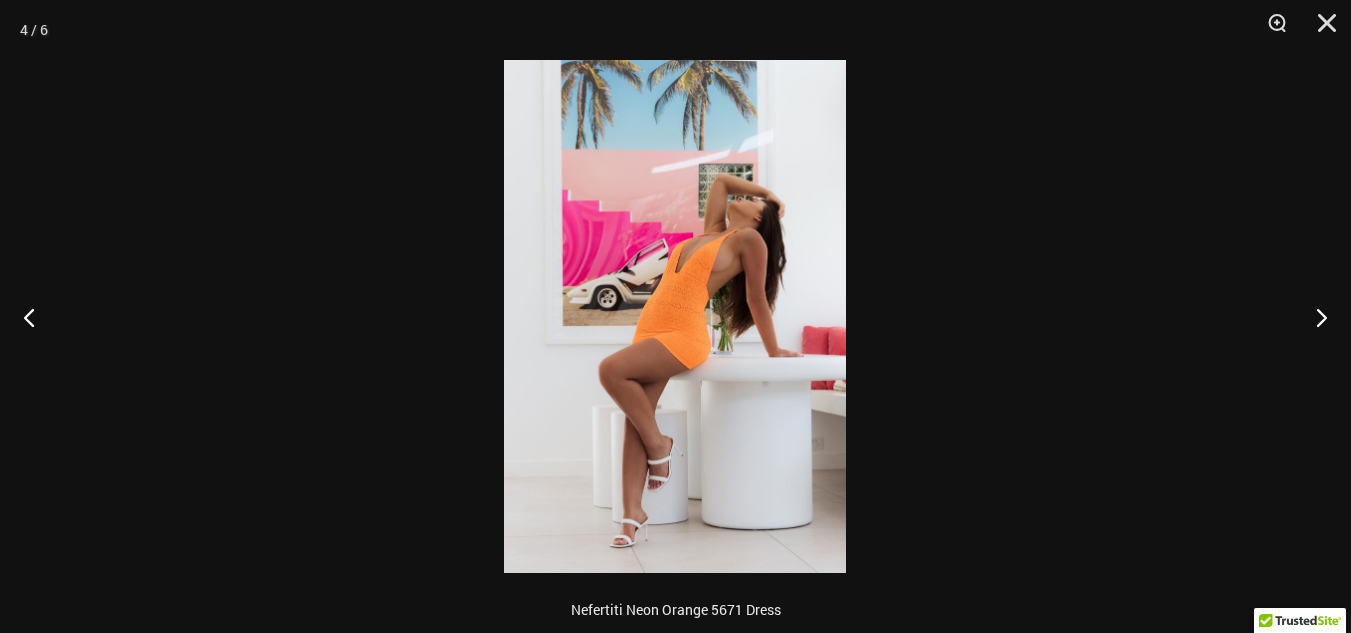 click at bounding box center (675, 316) 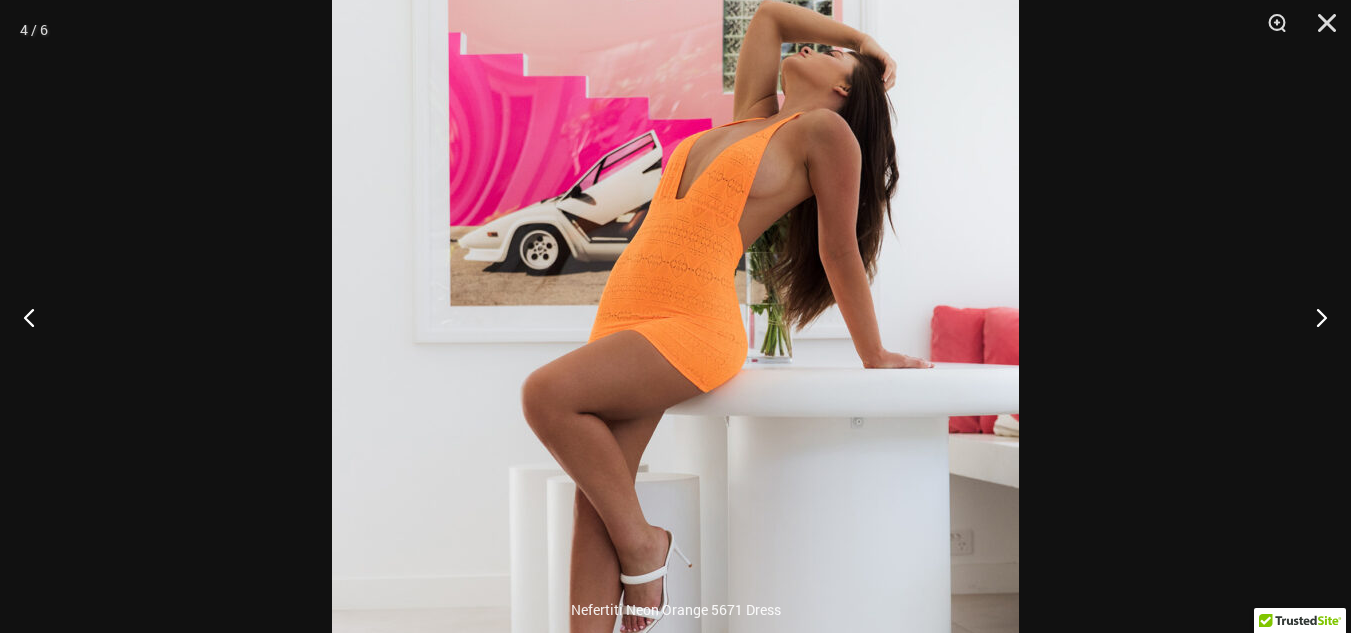 click at bounding box center (675, 287) 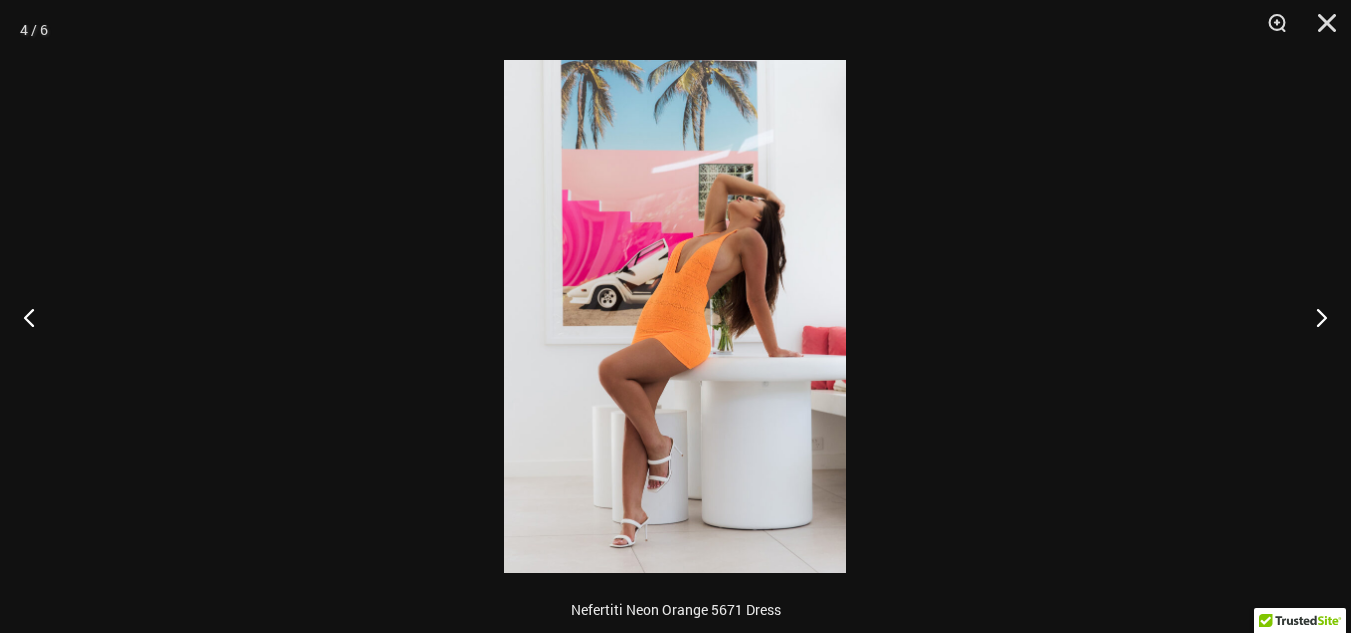 click at bounding box center (675, 316) 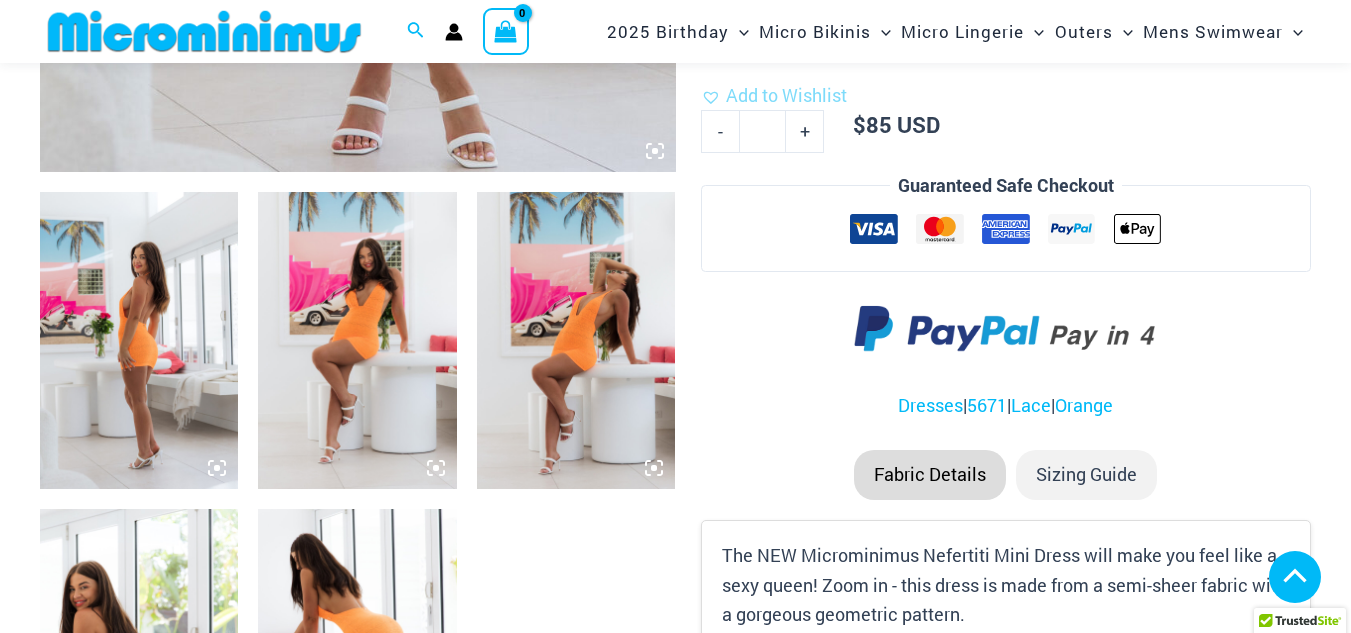 click at bounding box center (139, 341) 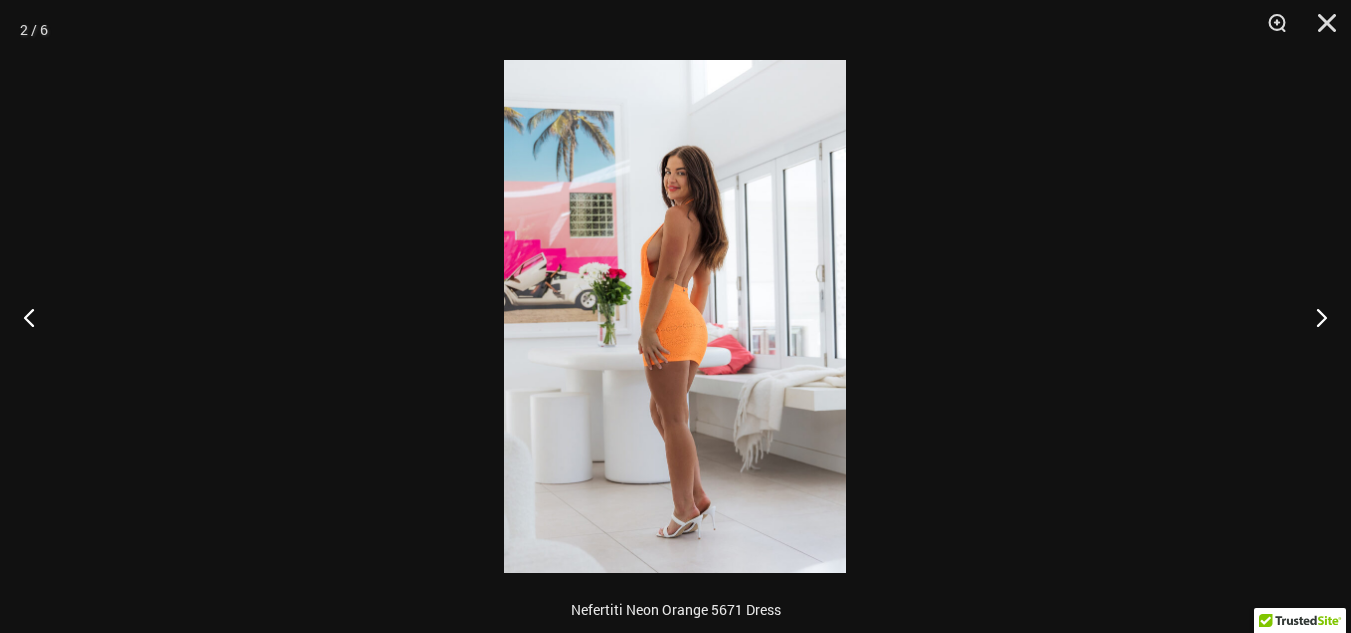 click at bounding box center (675, 316) 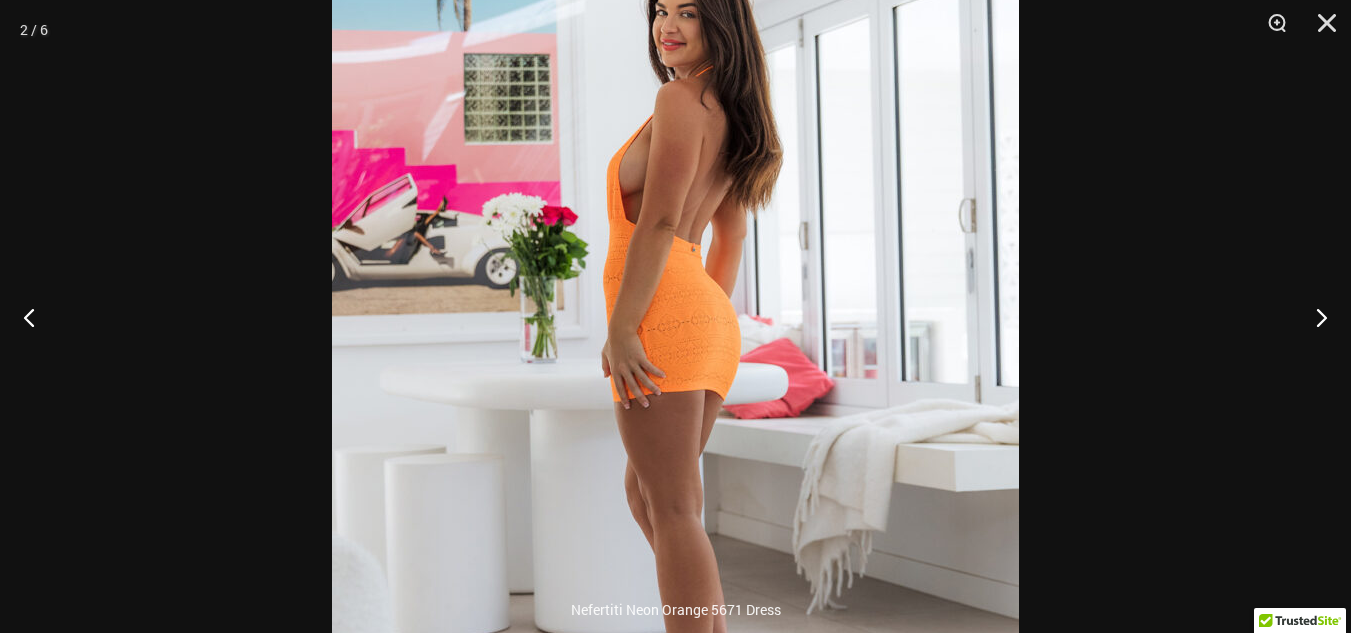 click at bounding box center (675, 316) 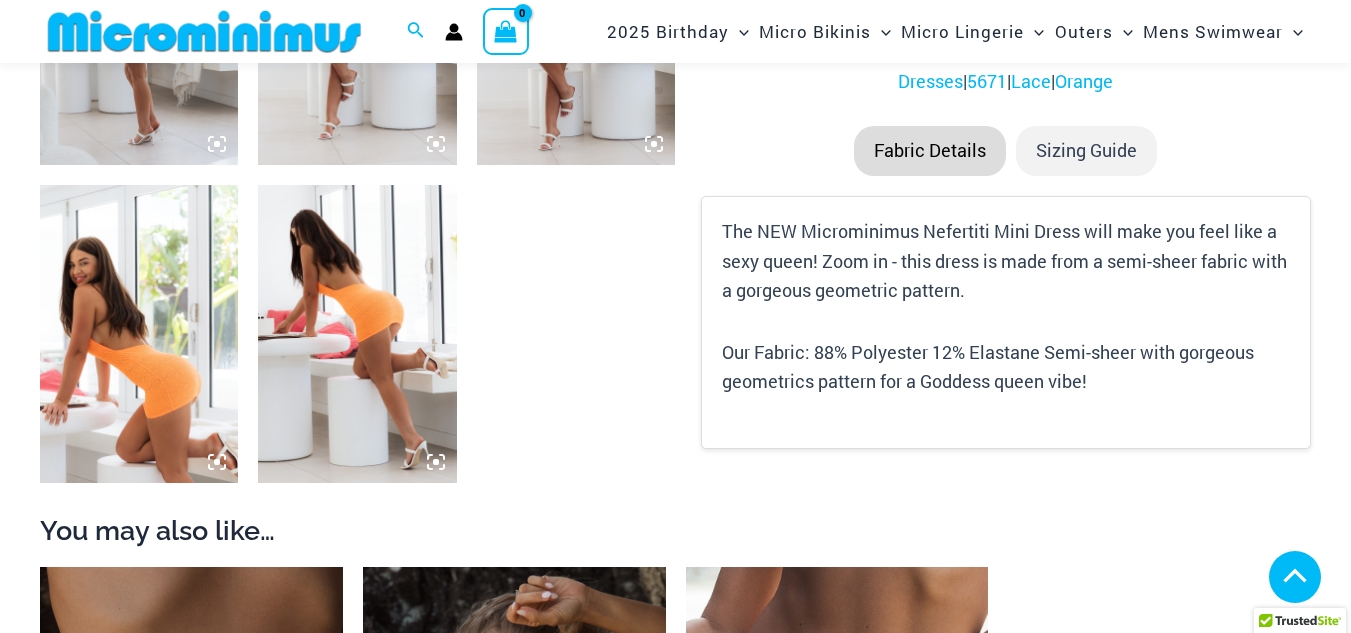 scroll, scrollTop: 1331, scrollLeft: 0, axis: vertical 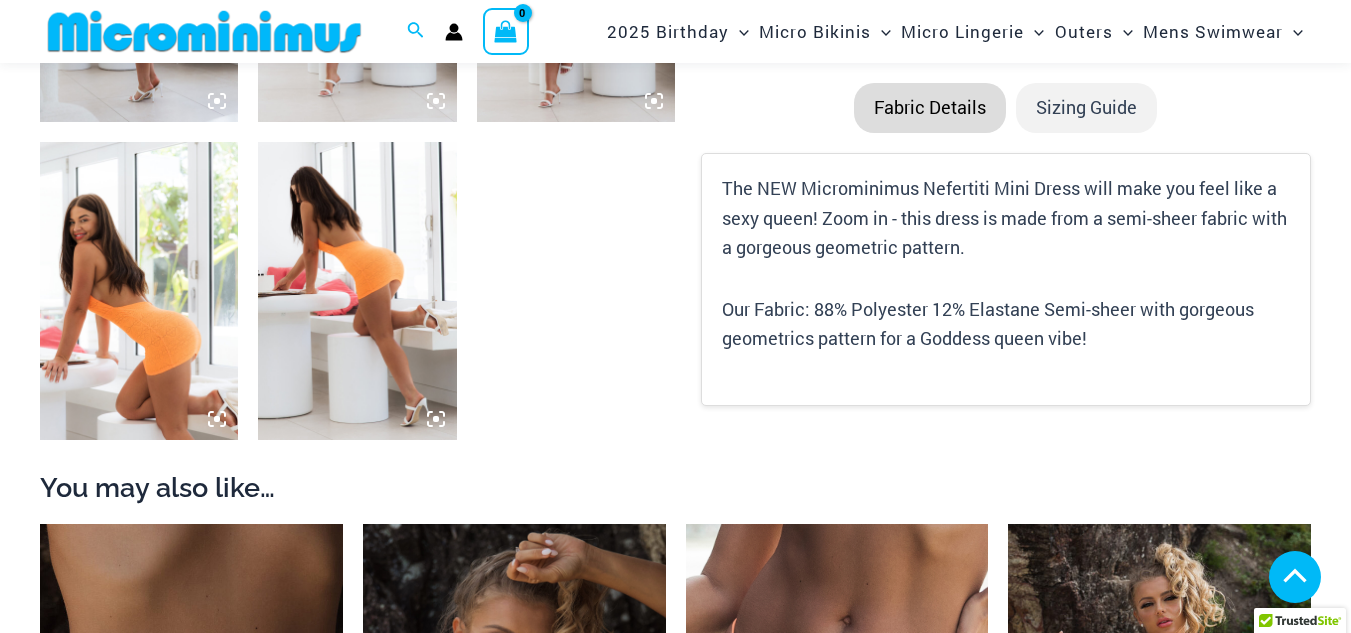 click at bounding box center [357, 291] 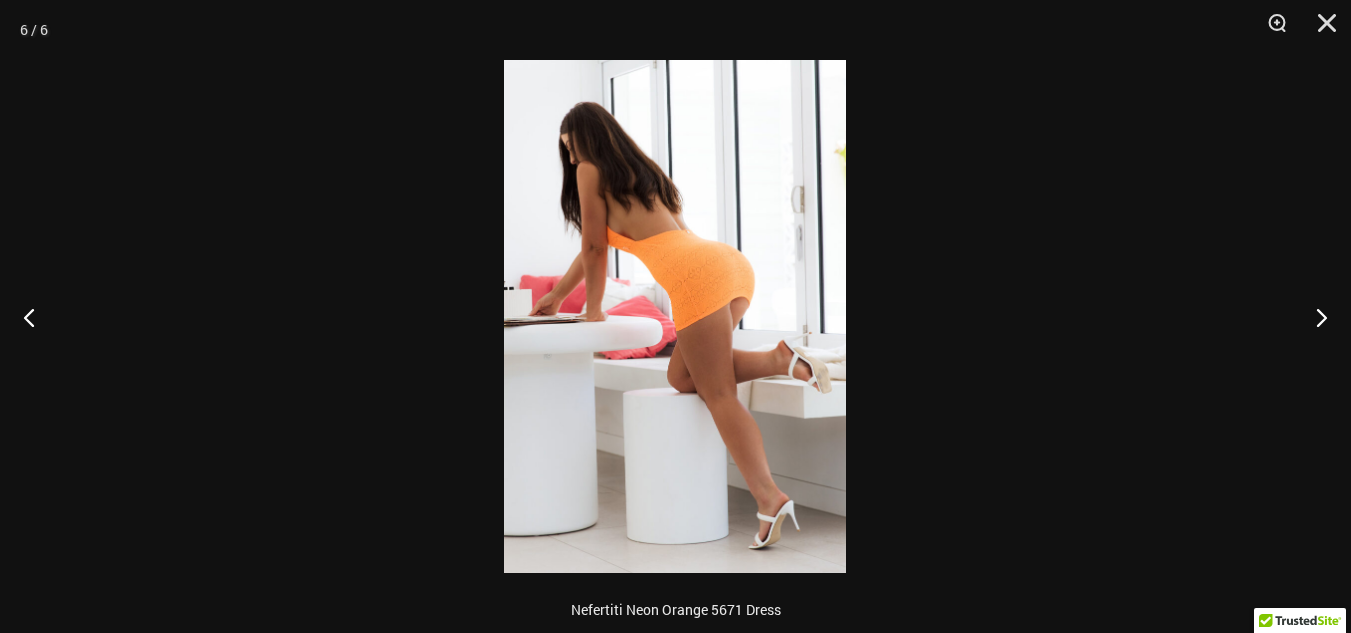 click at bounding box center (675, 316) 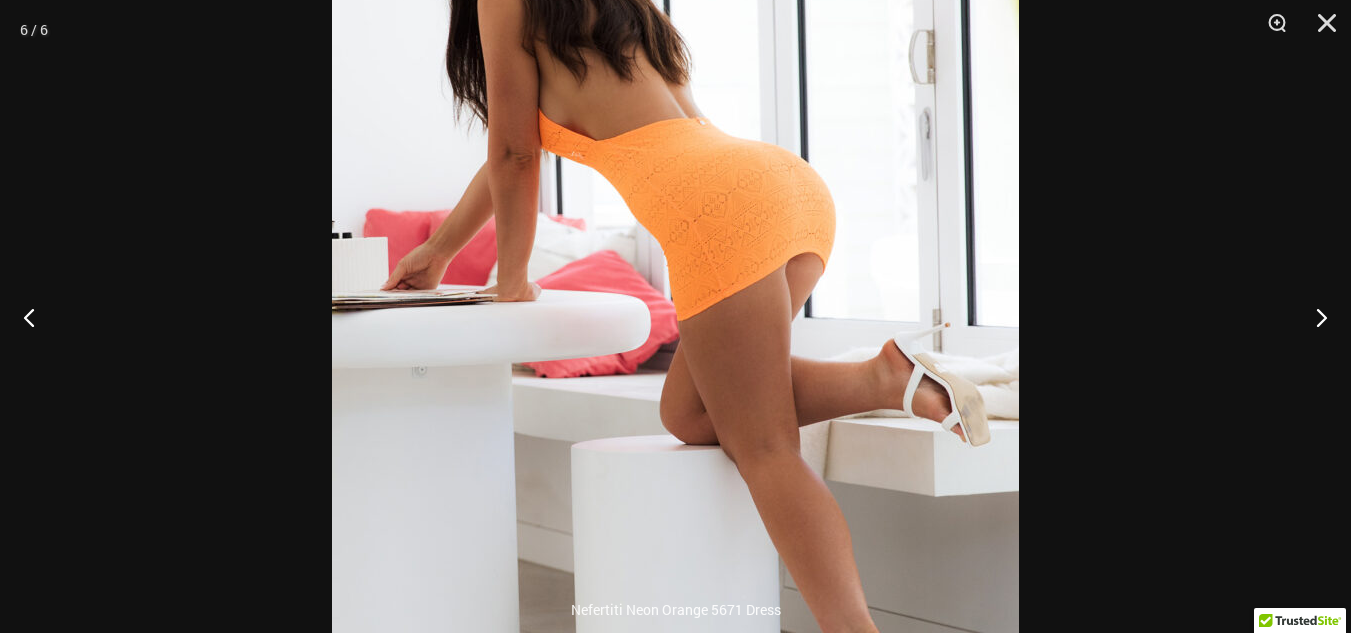 click at bounding box center [675, 316] 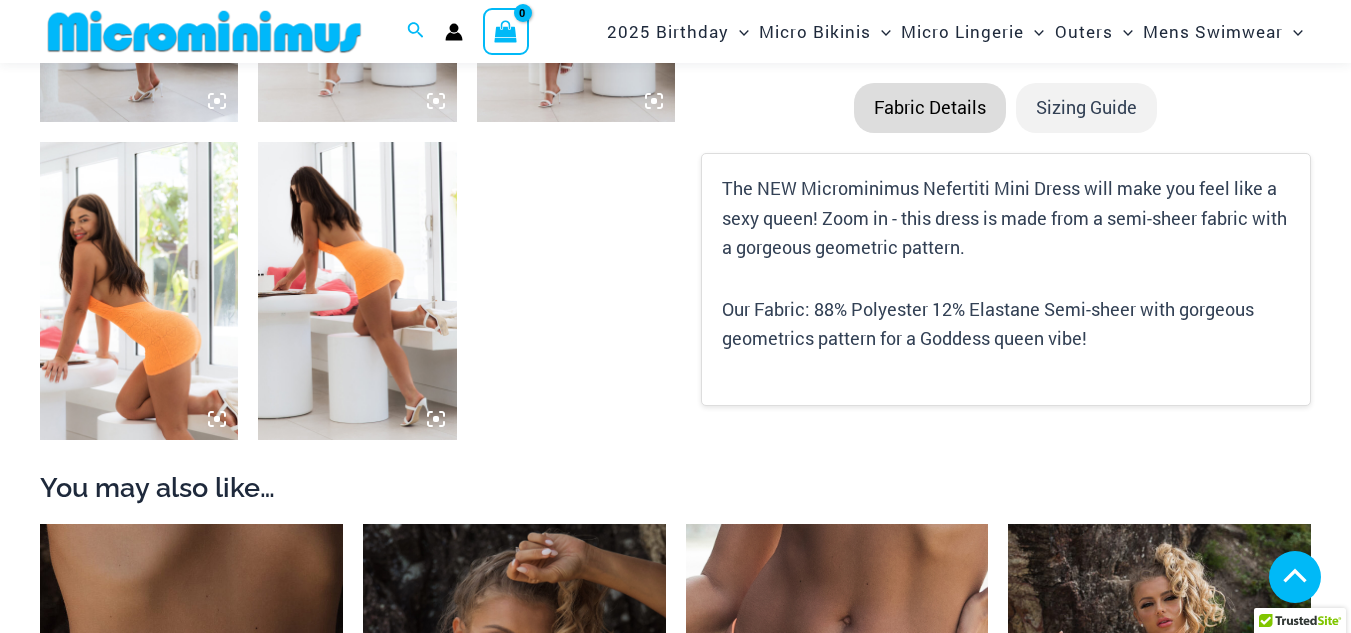 click at bounding box center (139, 291) 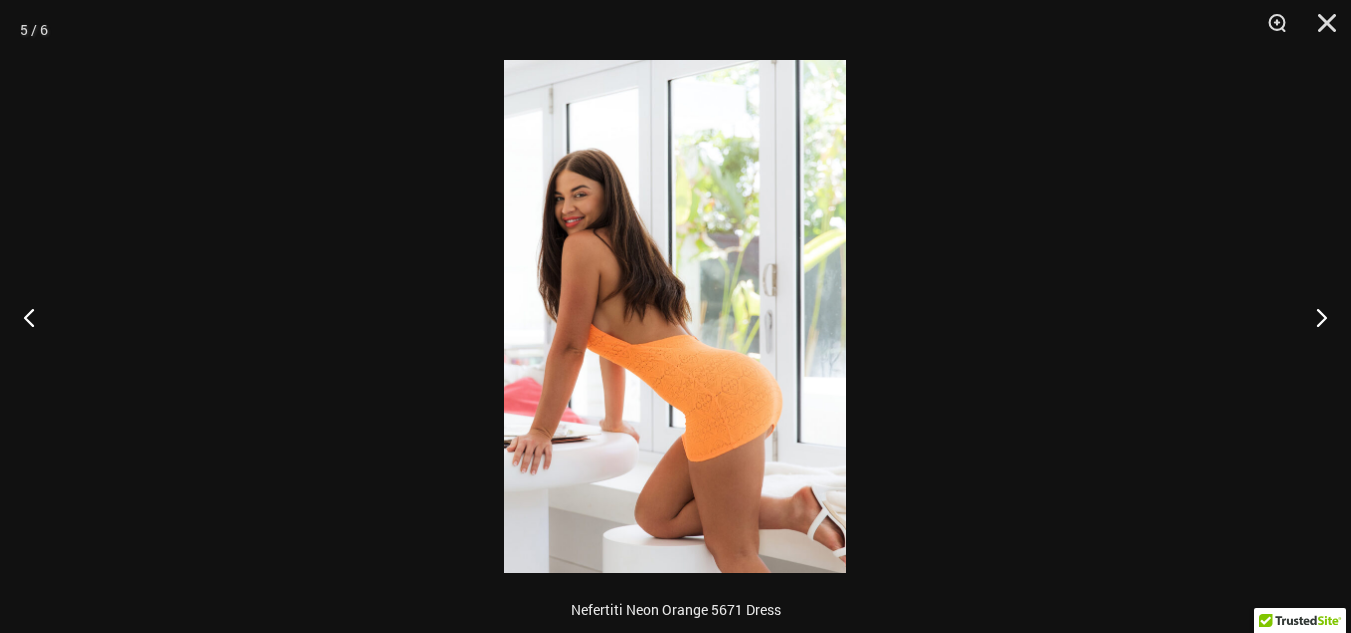 click at bounding box center [675, 316] 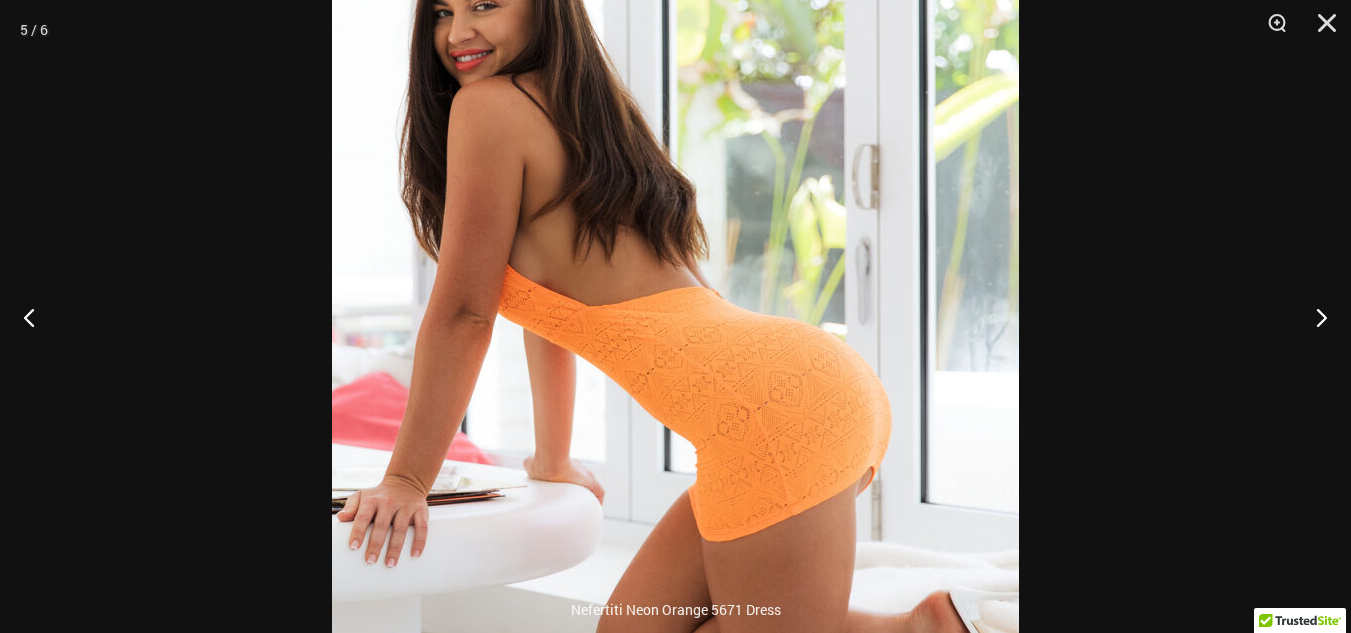 click at bounding box center (675, 250) 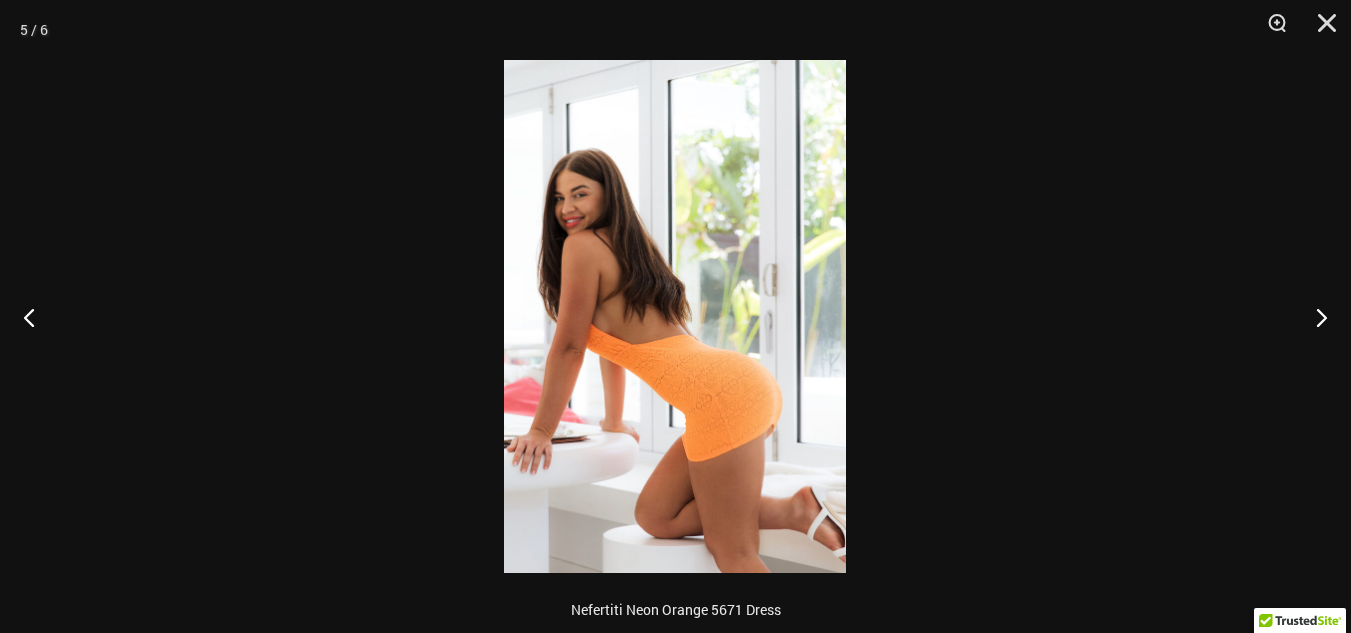 click at bounding box center [675, 316] 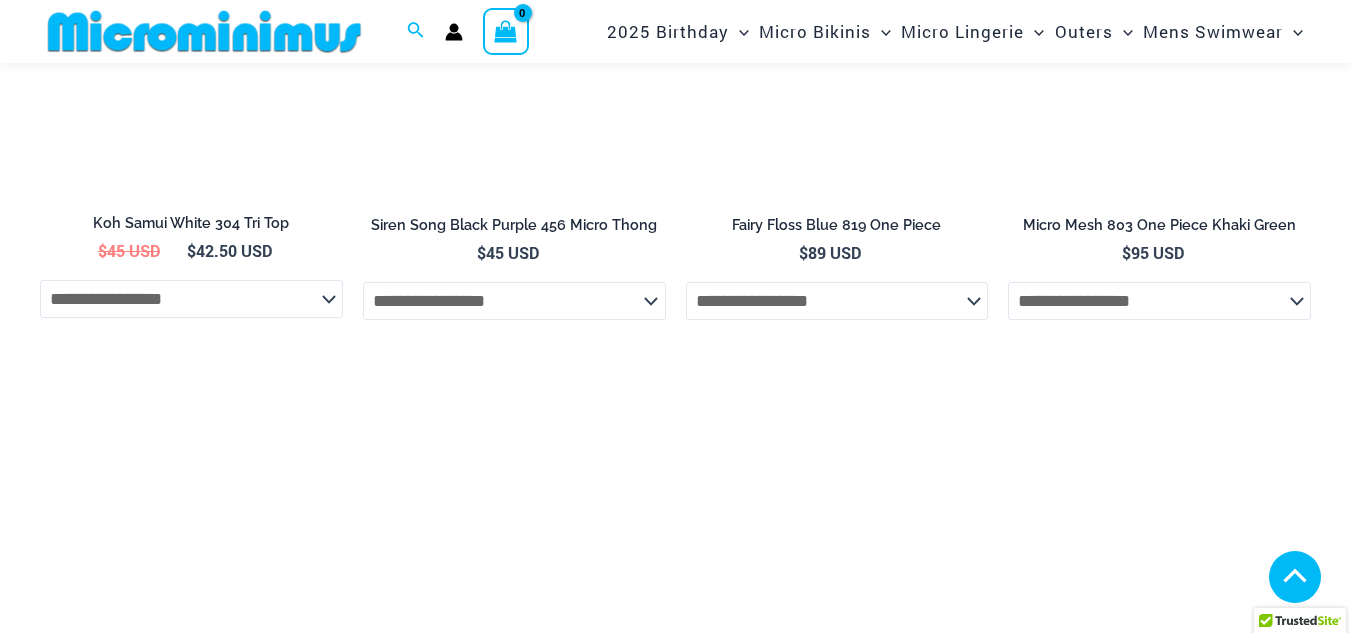 scroll, scrollTop: 4137, scrollLeft: 0, axis: vertical 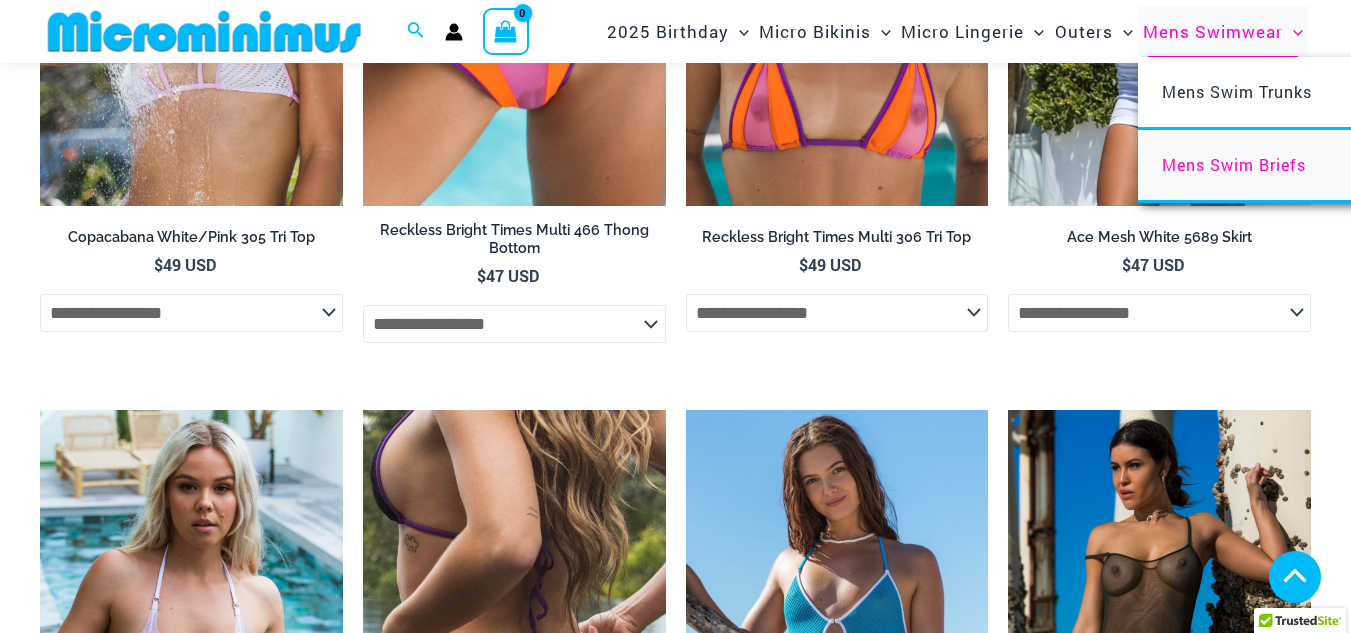 click on "Mens Swim Briefs" at bounding box center [1234, 164] 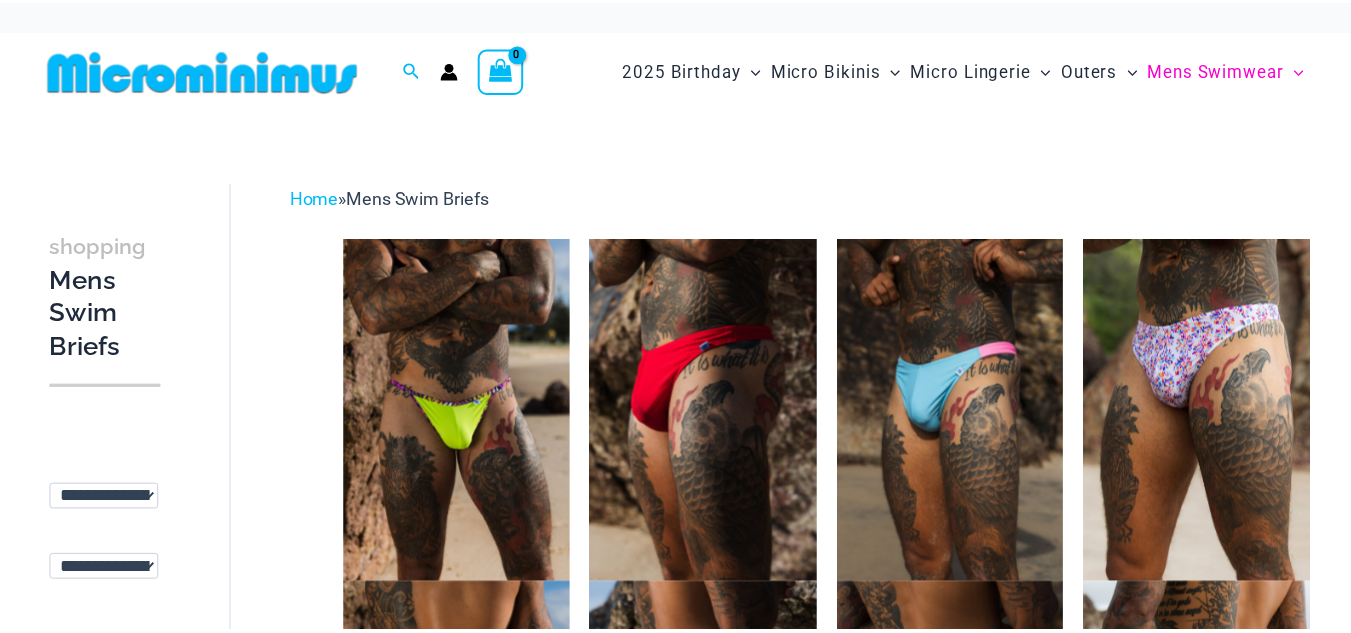 scroll, scrollTop: 0, scrollLeft: 0, axis: both 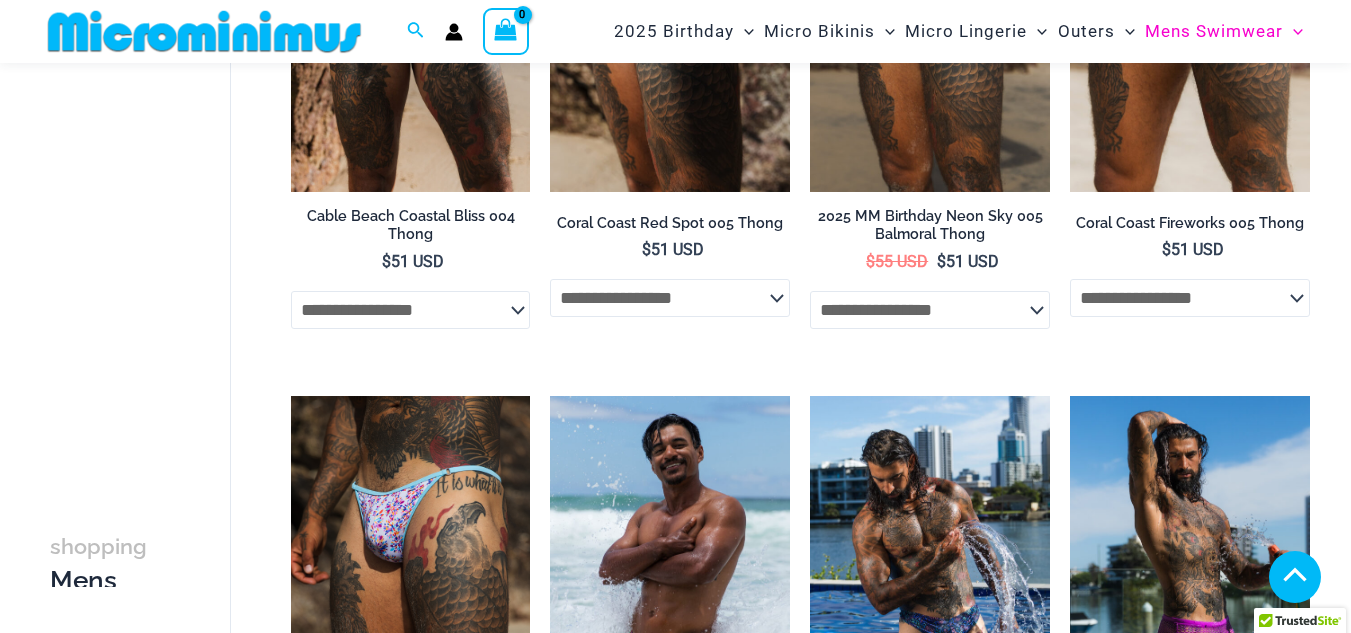 drag, startPoint x: 1362, startPoint y: 65, endPoint x: 1310, endPoint y: 146, distance: 96.25487 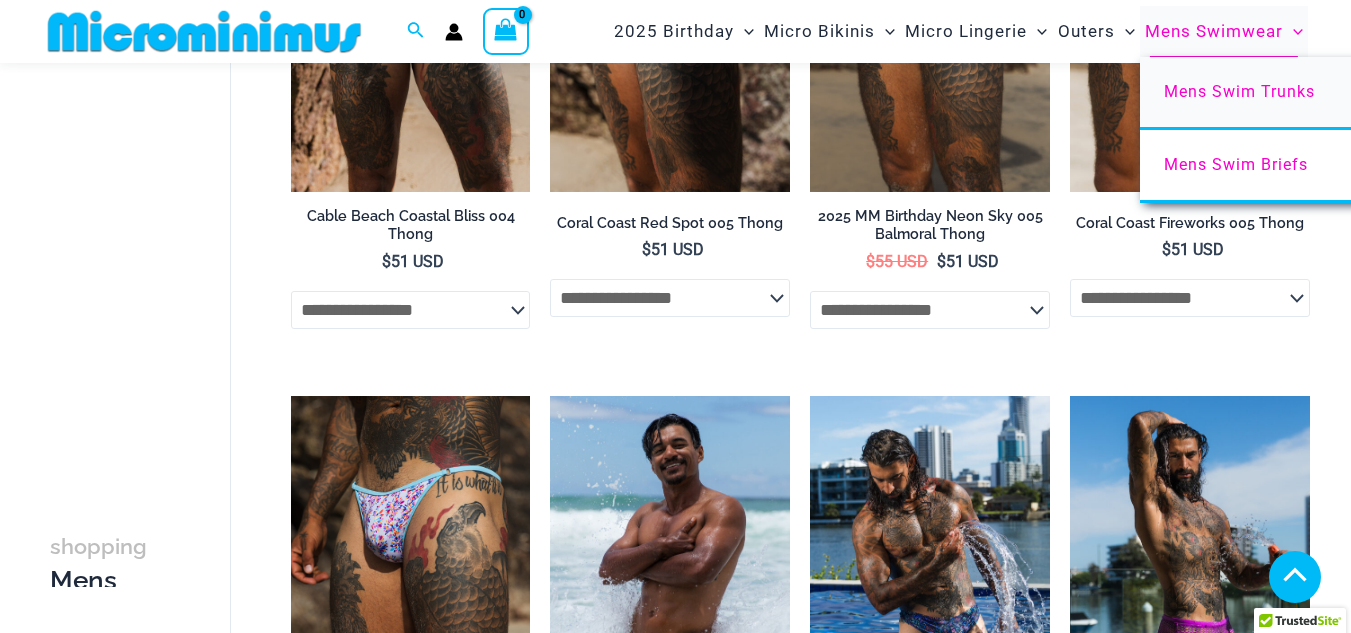 click on "Mens Swim Trunks" at bounding box center (1239, 91) 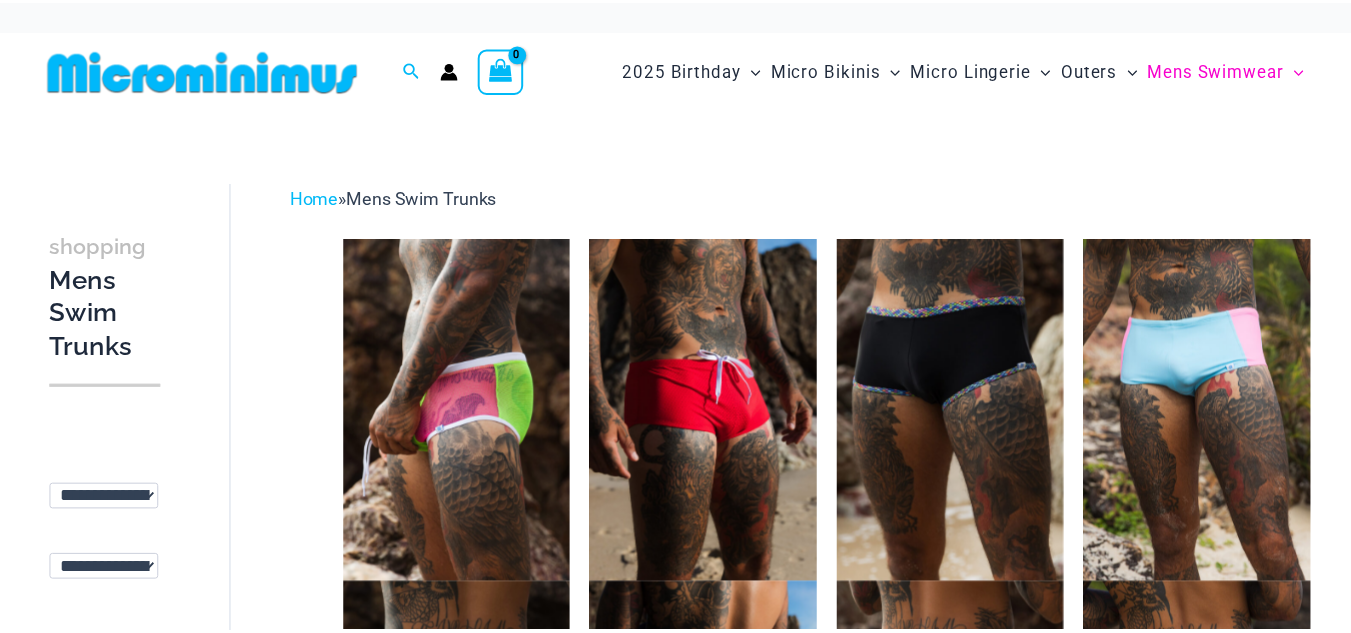 scroll, scrollTop: 0, scrollLeft: 0, axis: both 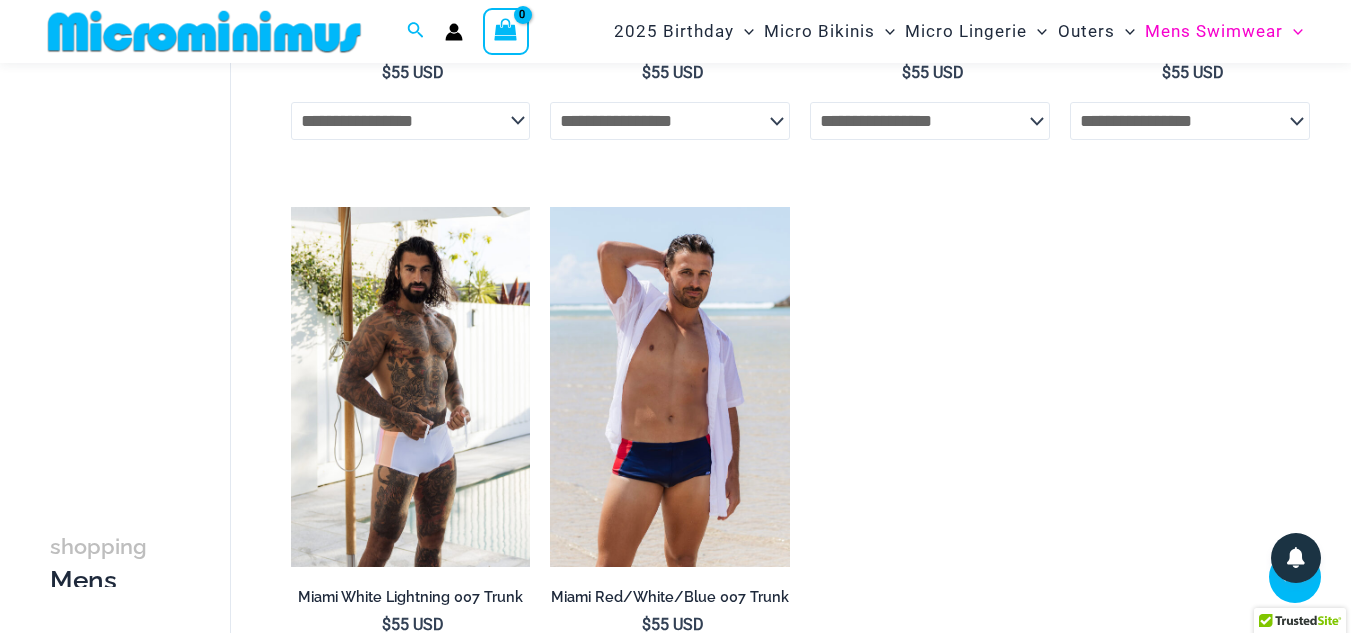 drag, startPoint x: 1354, startPoint y: 77, endPoint x: 1365, endPoint y: 417, distance: 340.1779 